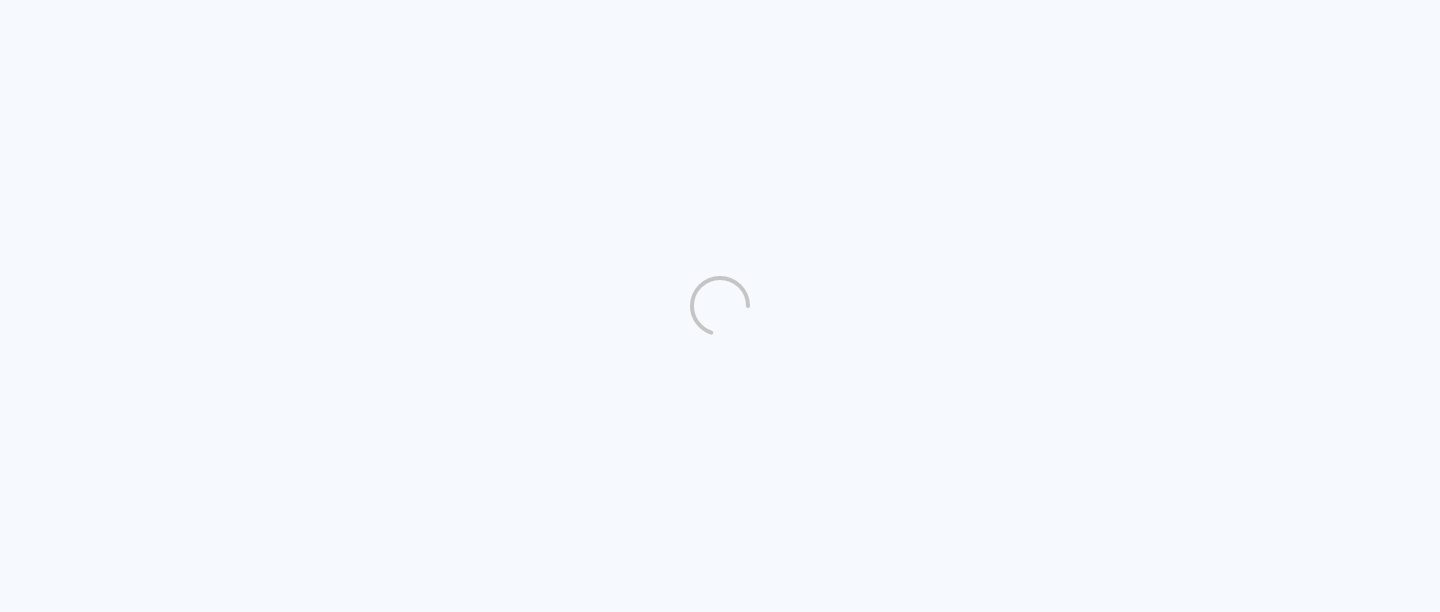 scroll, scrollTop: 0, scrollLeft: 0, axis: both 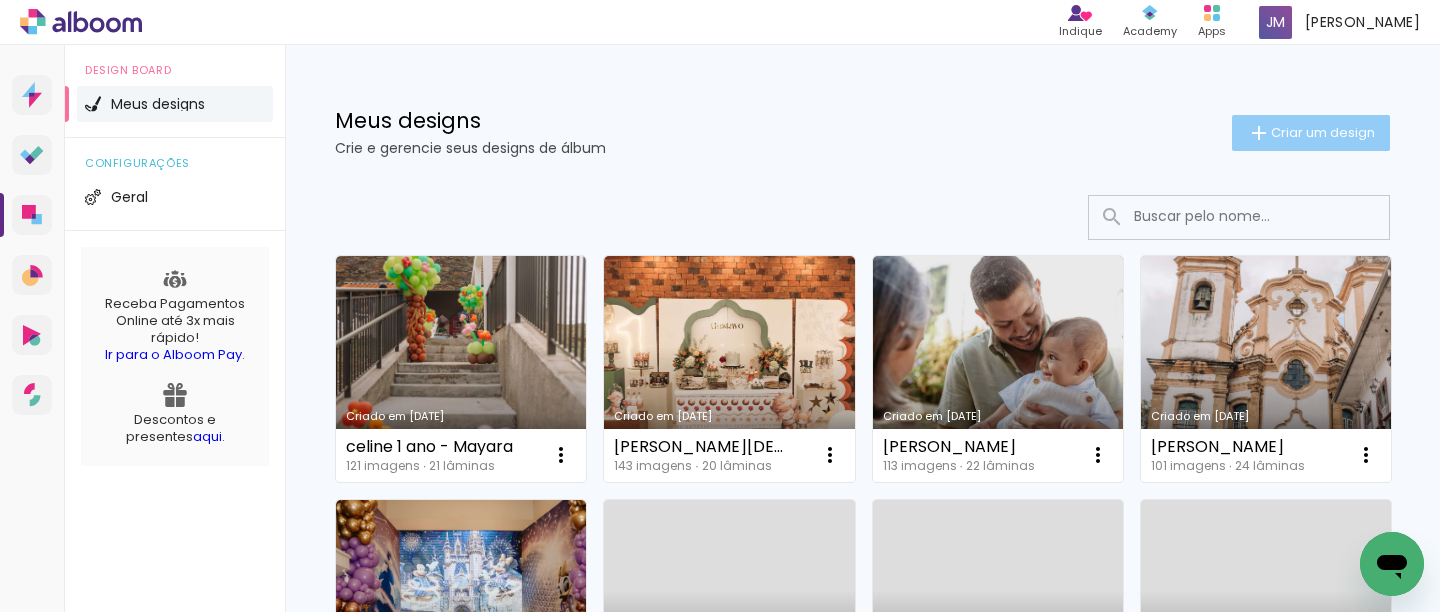 click on "Criar um design" 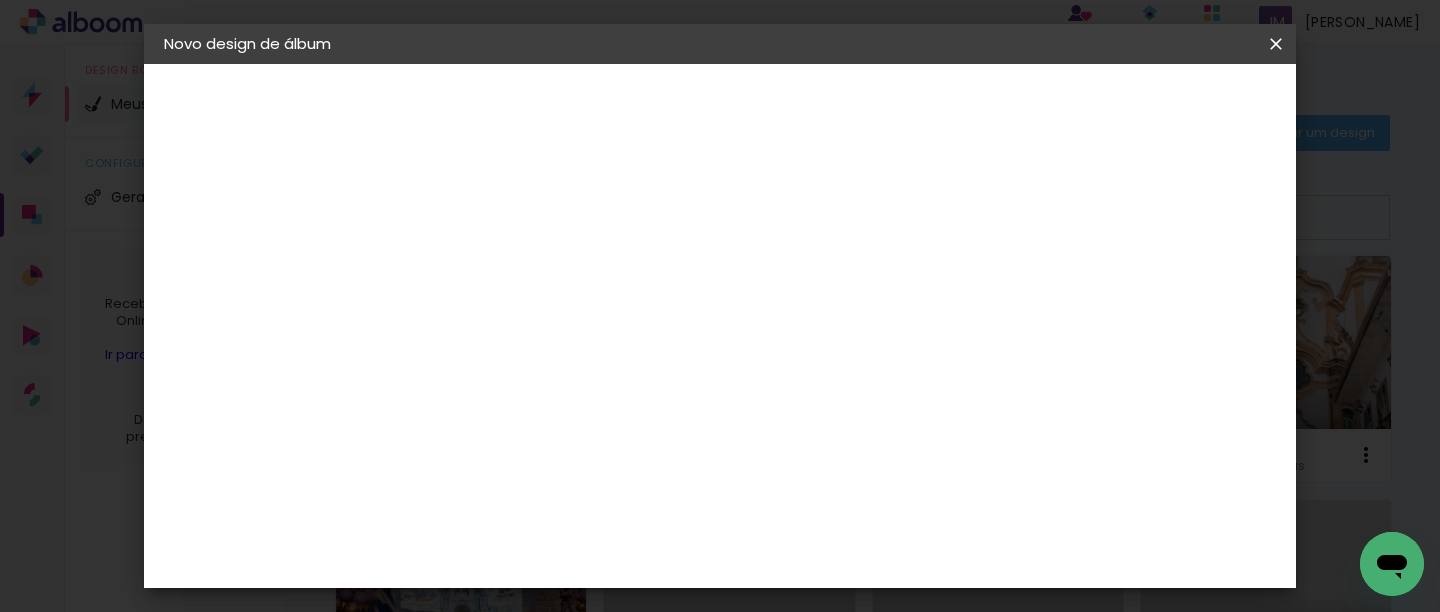 click at bounding box center [491, 268] 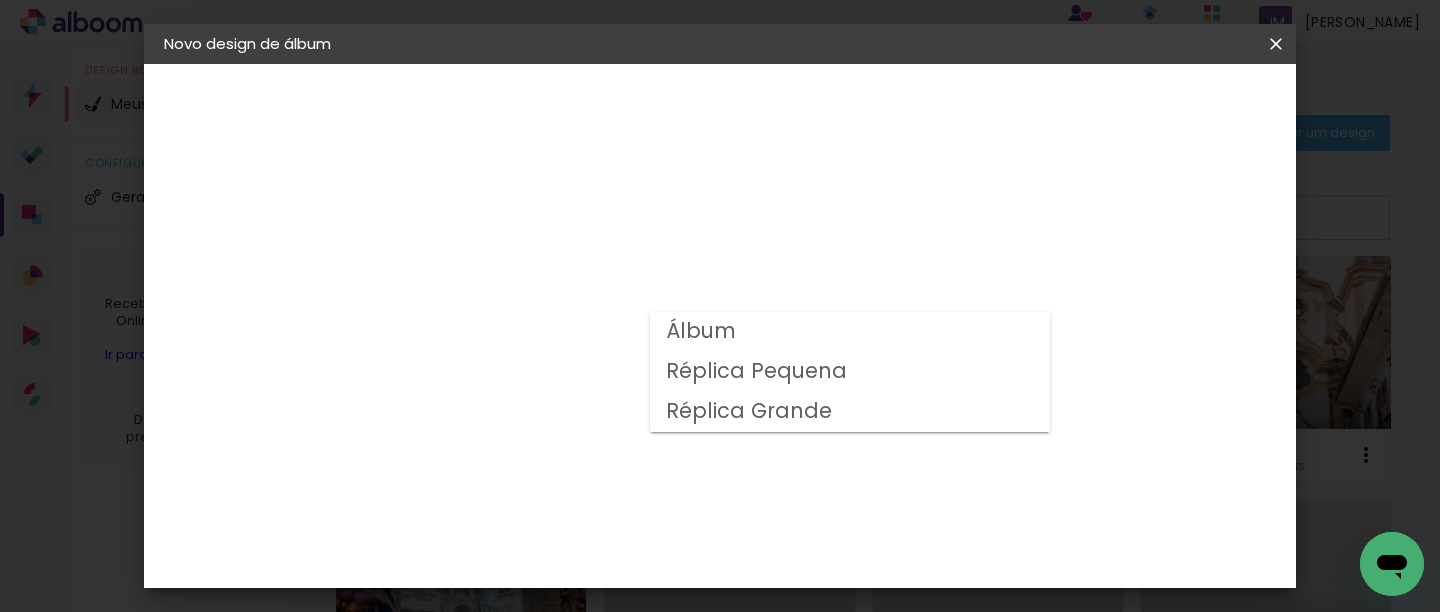 click on "Álbum" at bounding box center [850, 332] 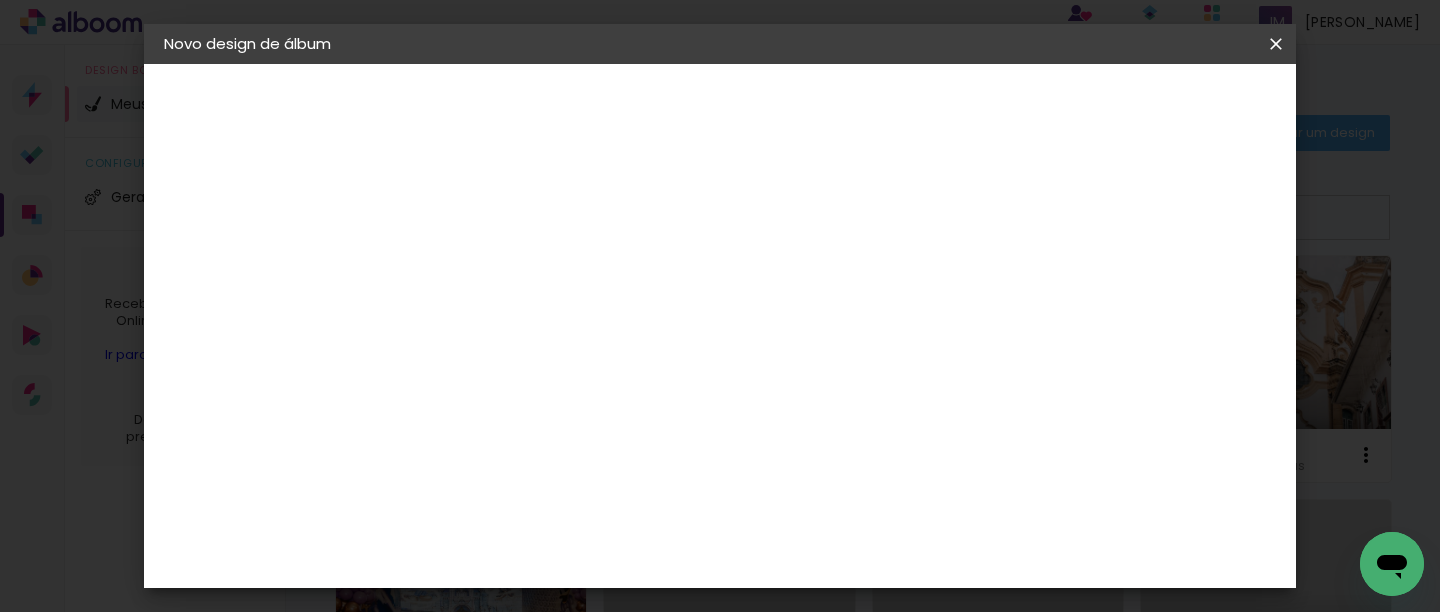 scroll, scrollTop: 490, scrollLeft: 0, axis: vertical 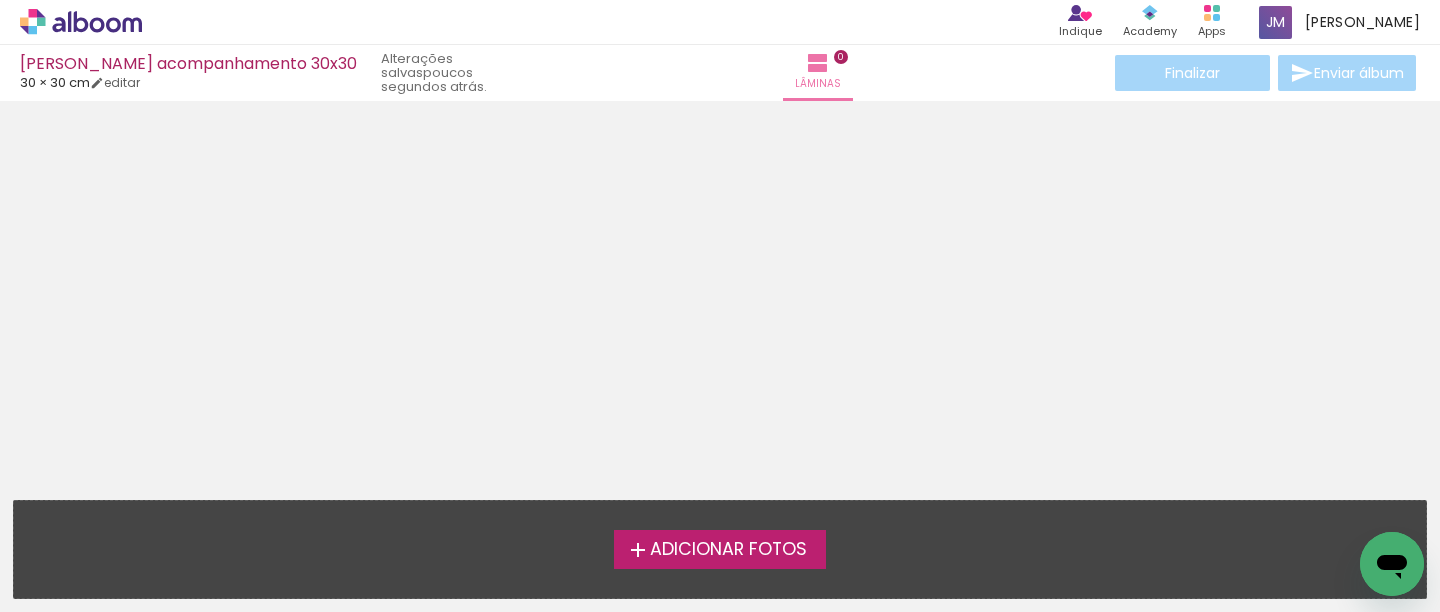 click on "Adicionar Fotos" at bounding box center [728, 550] 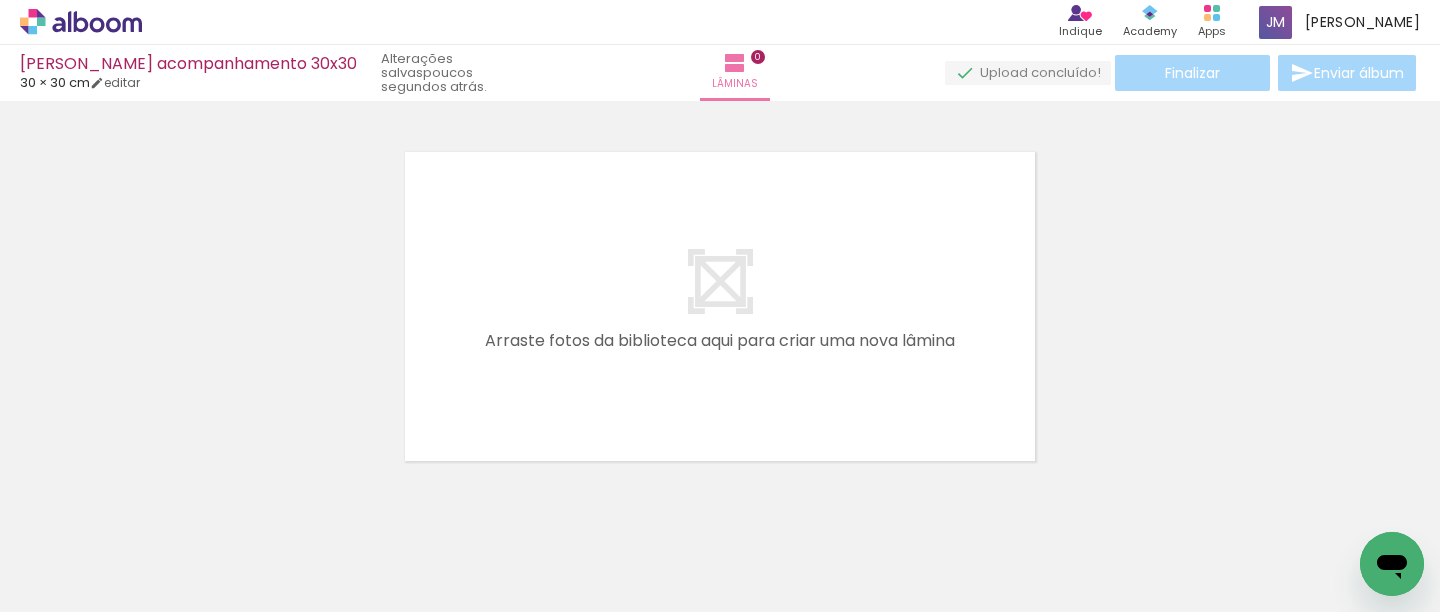 scroll, scrollTop: 0, scrollLeft: 0, axis: both 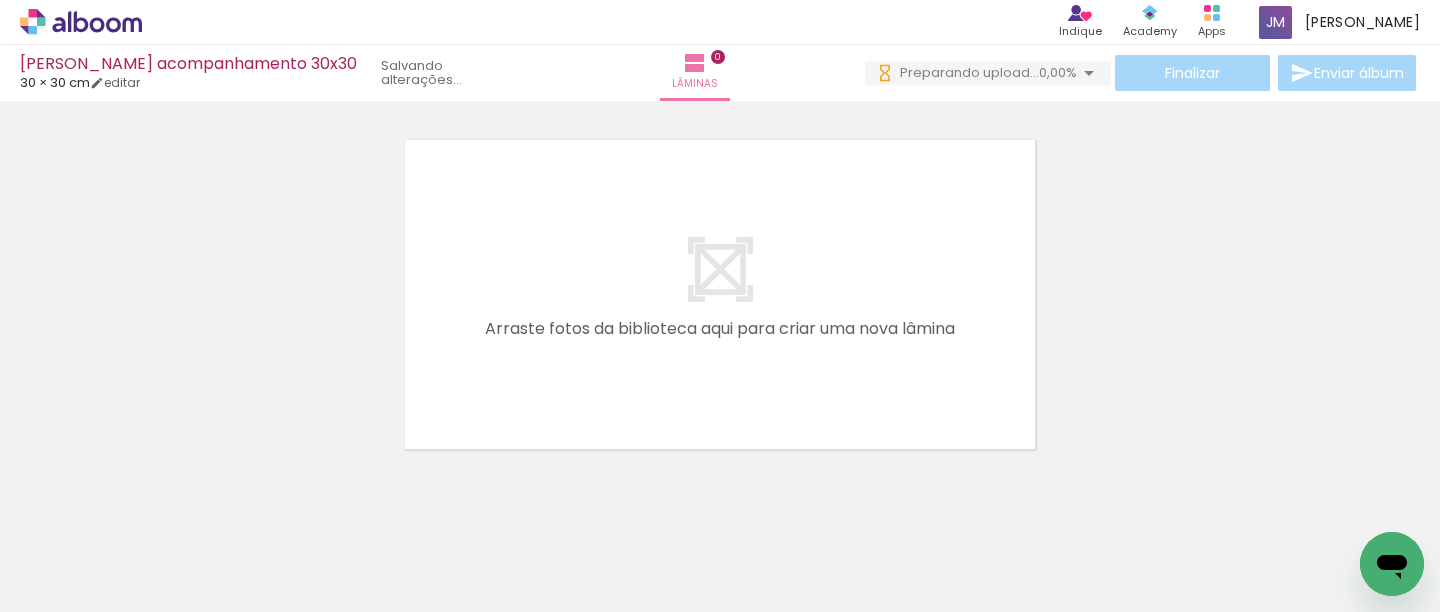 click on "Adicionar
Fotos" at bounding box center [71, 585] 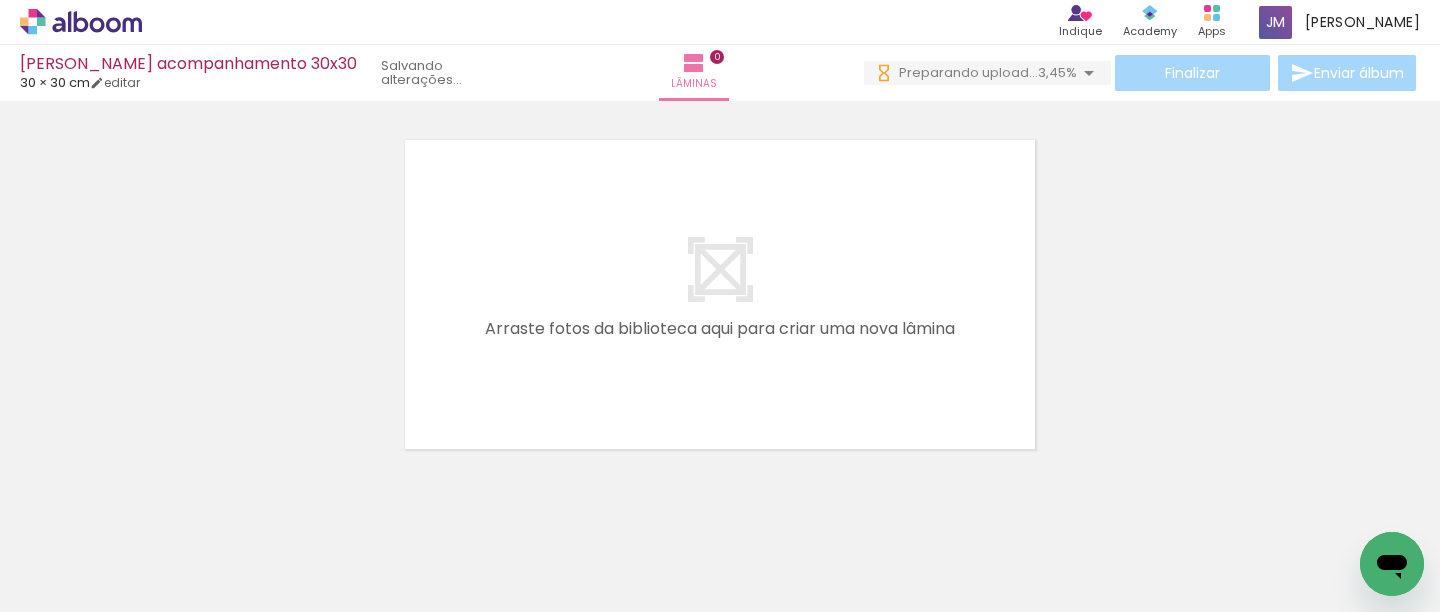 click on "Adicionar
Fotos" at bounding box center [71, 585] 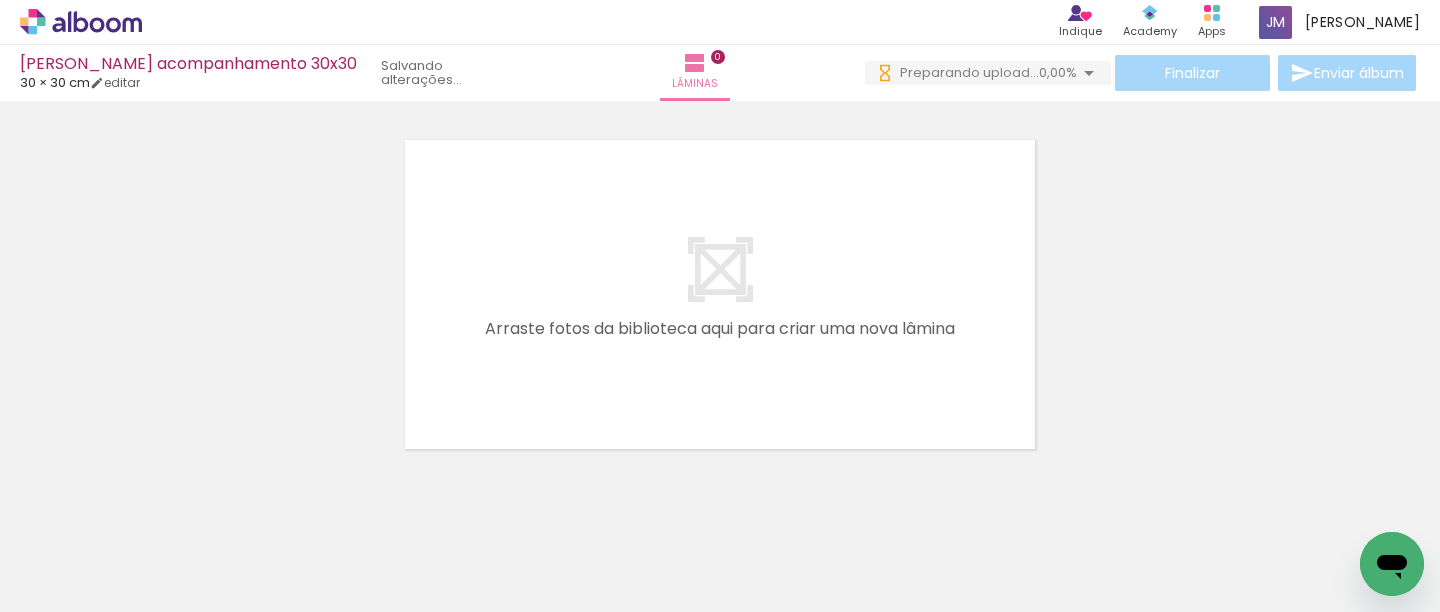 scroll, scrollTop: 0, scrollLeft: 0, axis: both 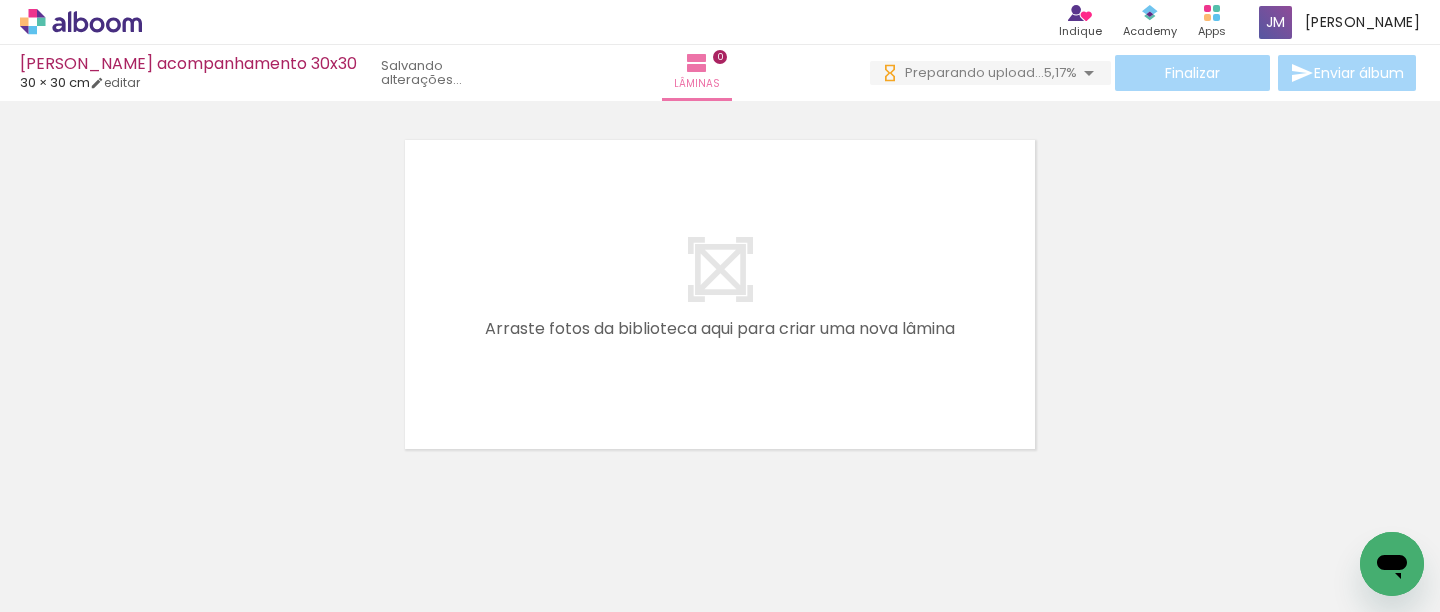 click on "Biblioteca 81 fotos Todas as fotos Não utilizadas Adicionar
Fotos" at bounding box center (0, 549) 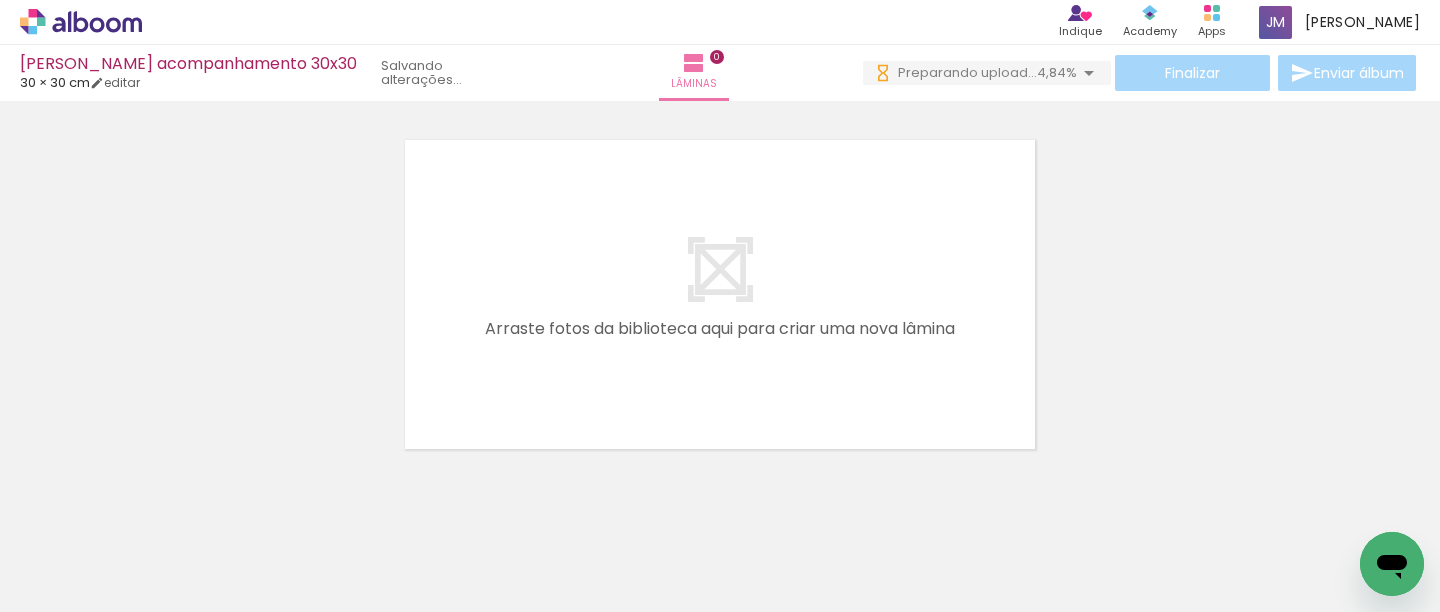 click on "Adicionar
Fotos" at bounding box center (71, 585) 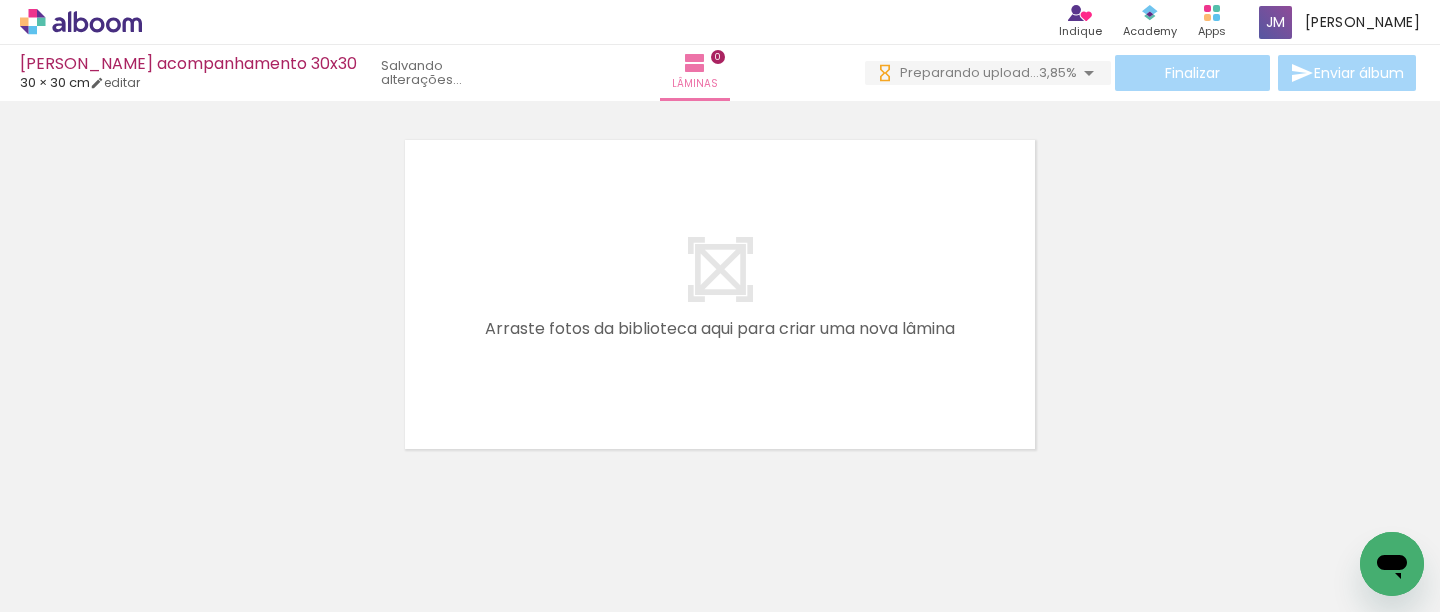scroll, scrollTop: 0, scrollLeft: 0, axis: both 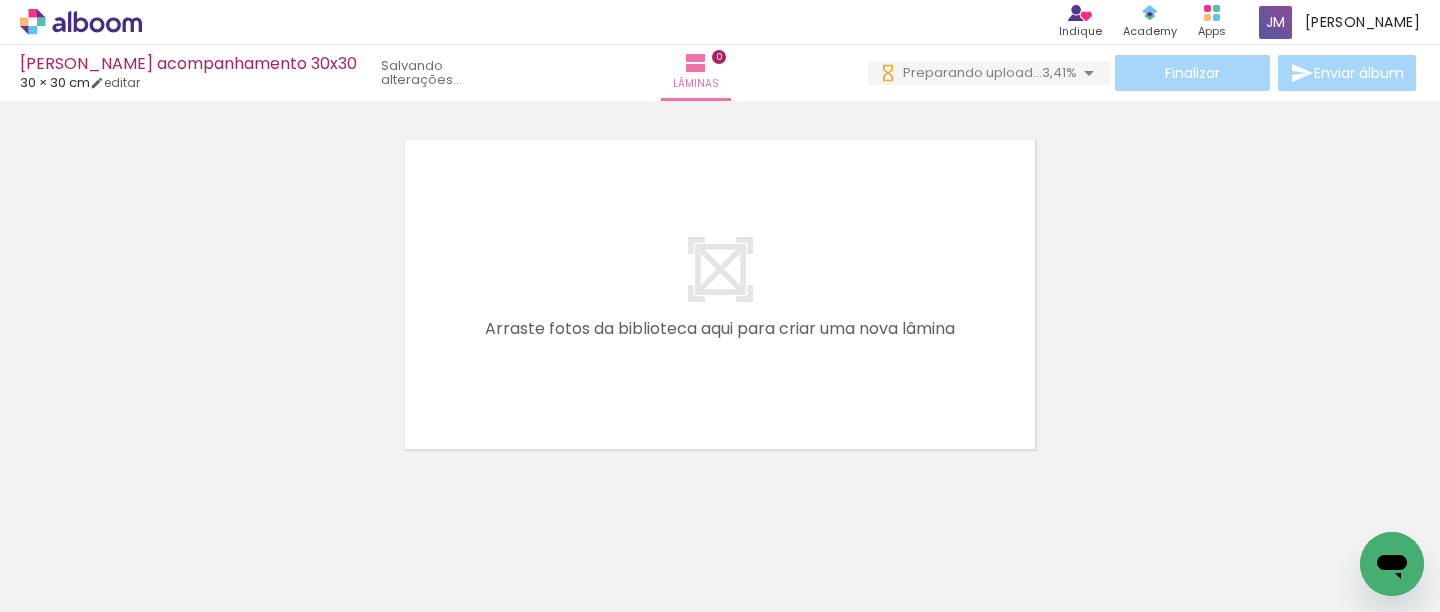 click on "Adicionar
Fotos" at bounding box center (71, 585) 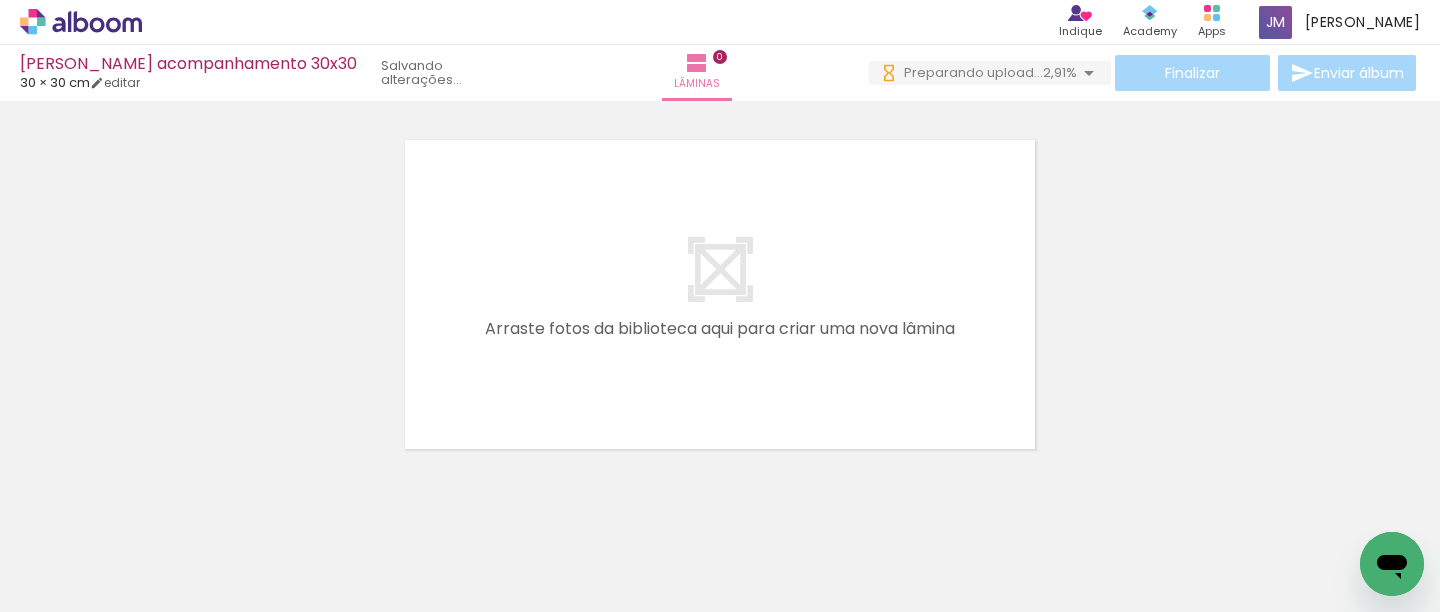 scroll, scrollTop: 0, scrollLeft: 0, axis: both 